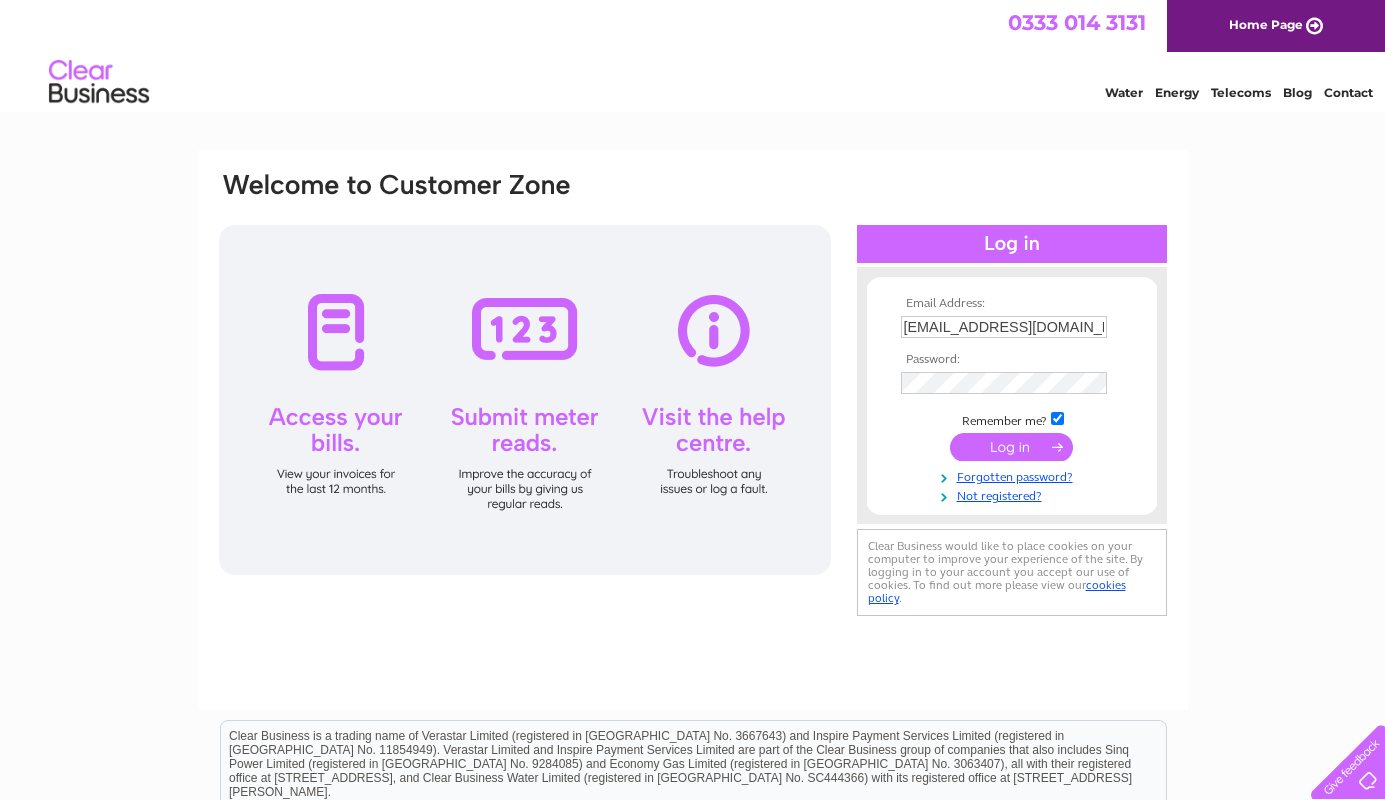 scroll, scrollTop: 0, scrollLeft: 0, axis: both 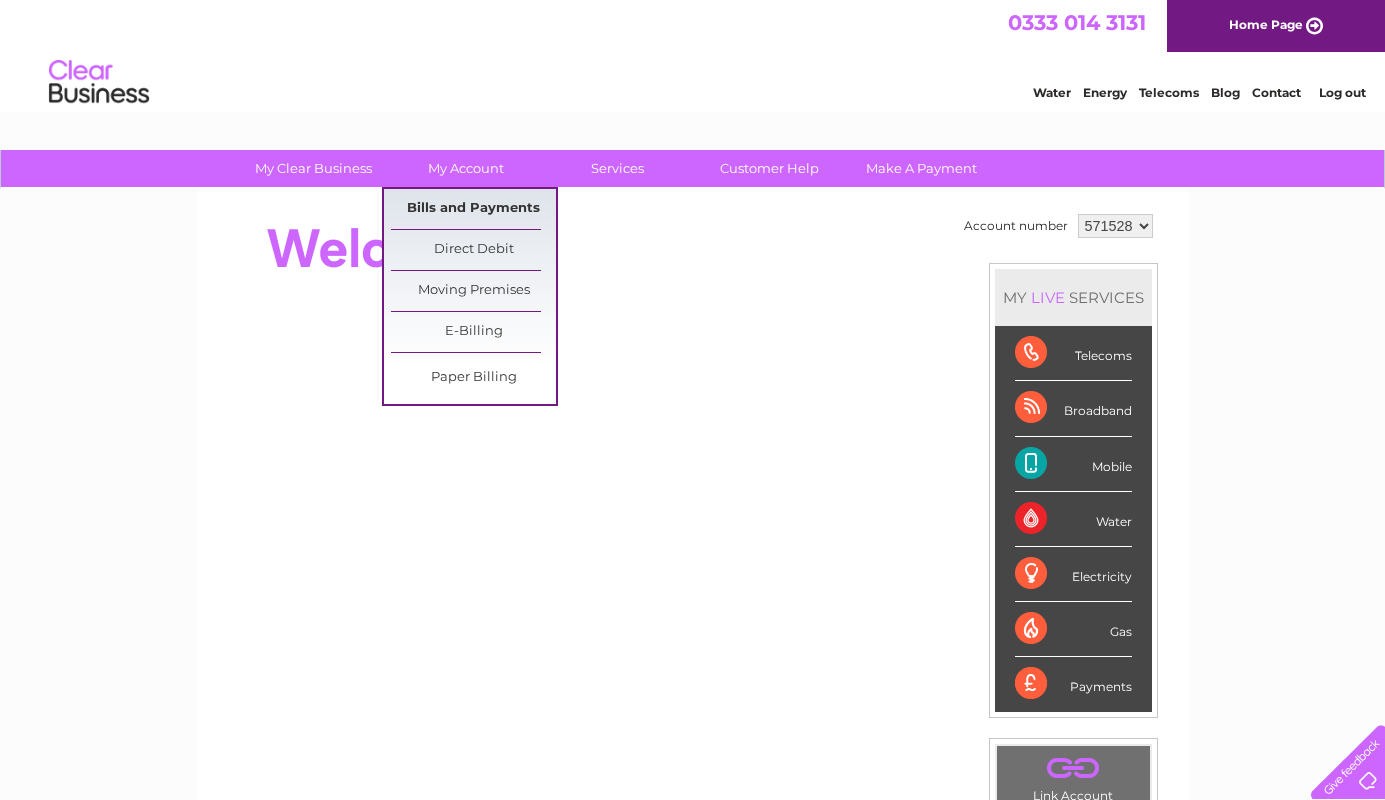 click on "Bills and Payments" at bounding box center [473, 209] 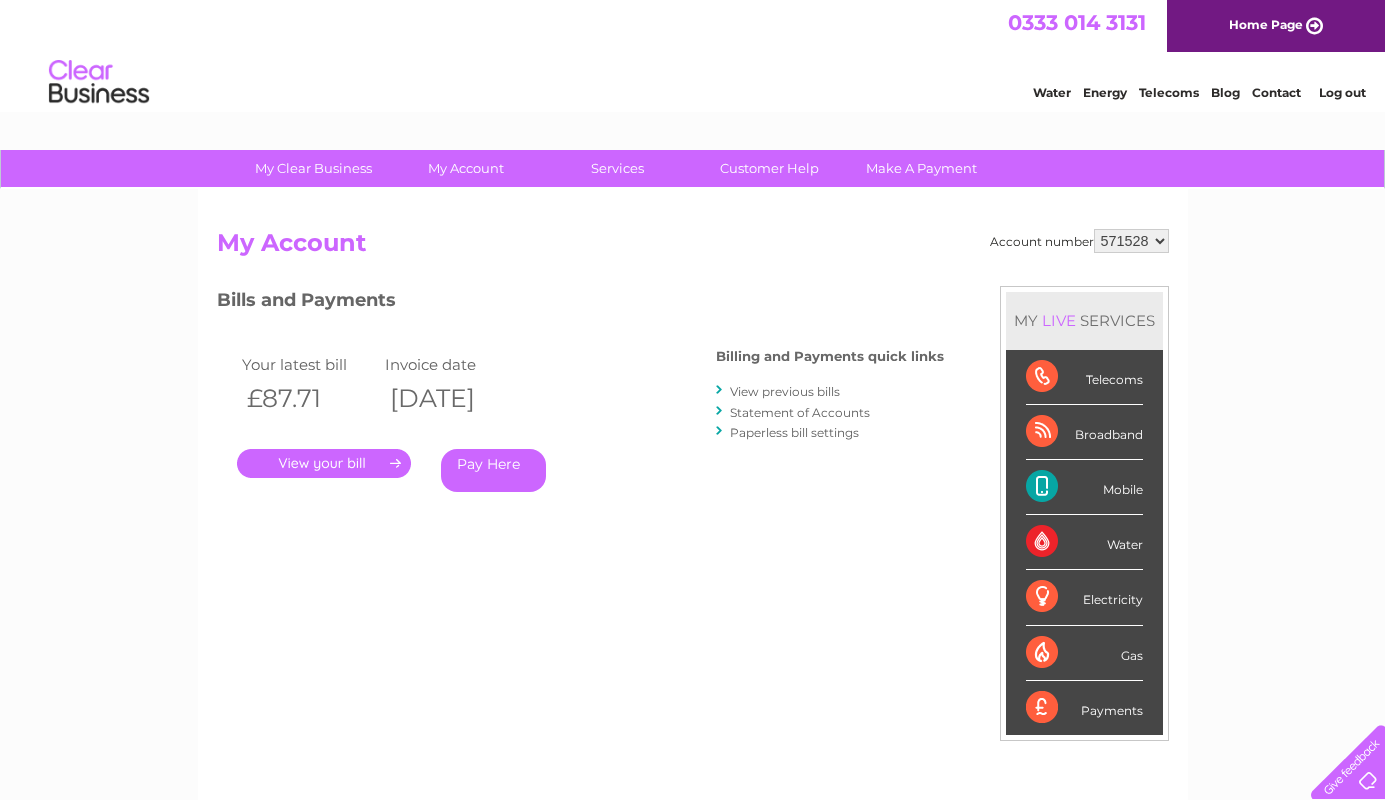 scroll, scrollTop: 0, scrollLeft: 0, axis: both 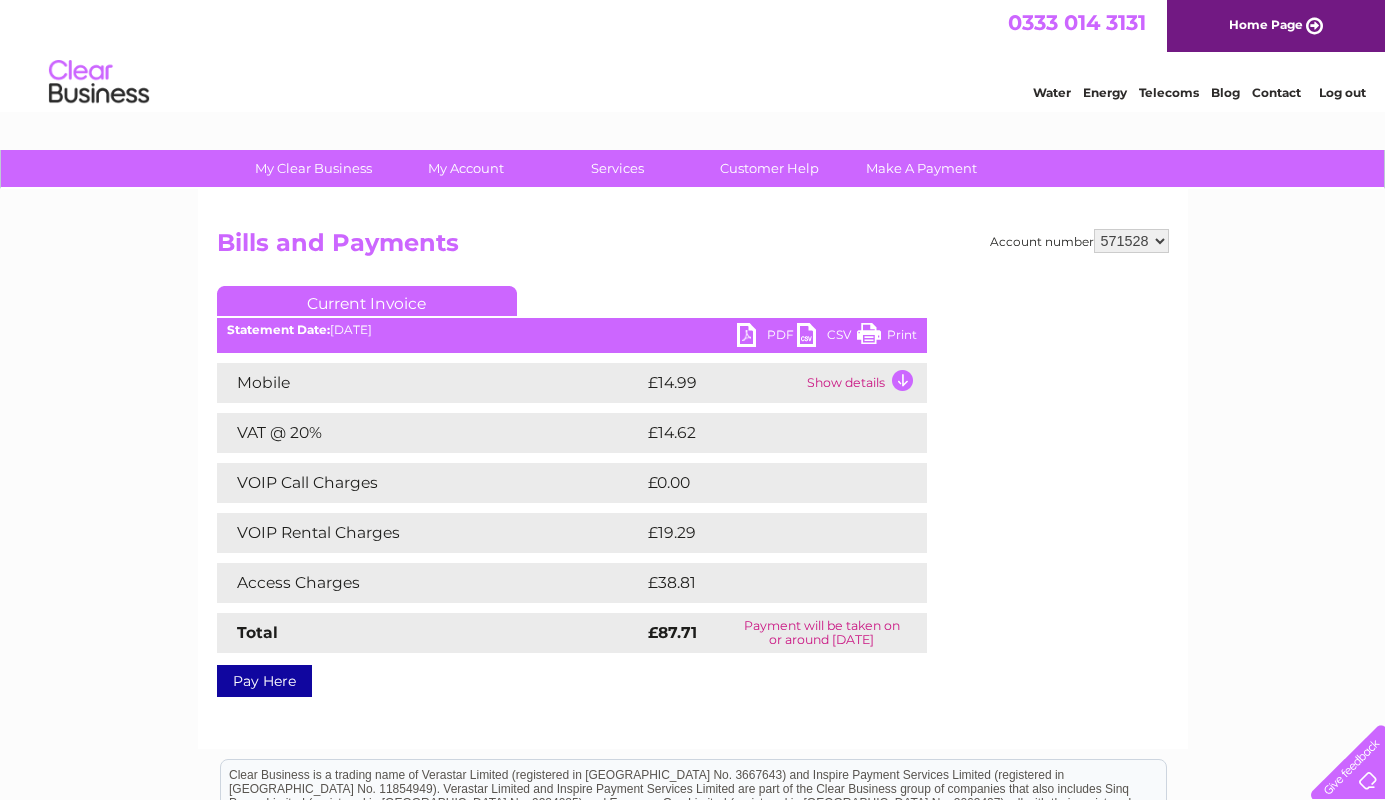 click on "Show details" at bounding box center [864, 383] 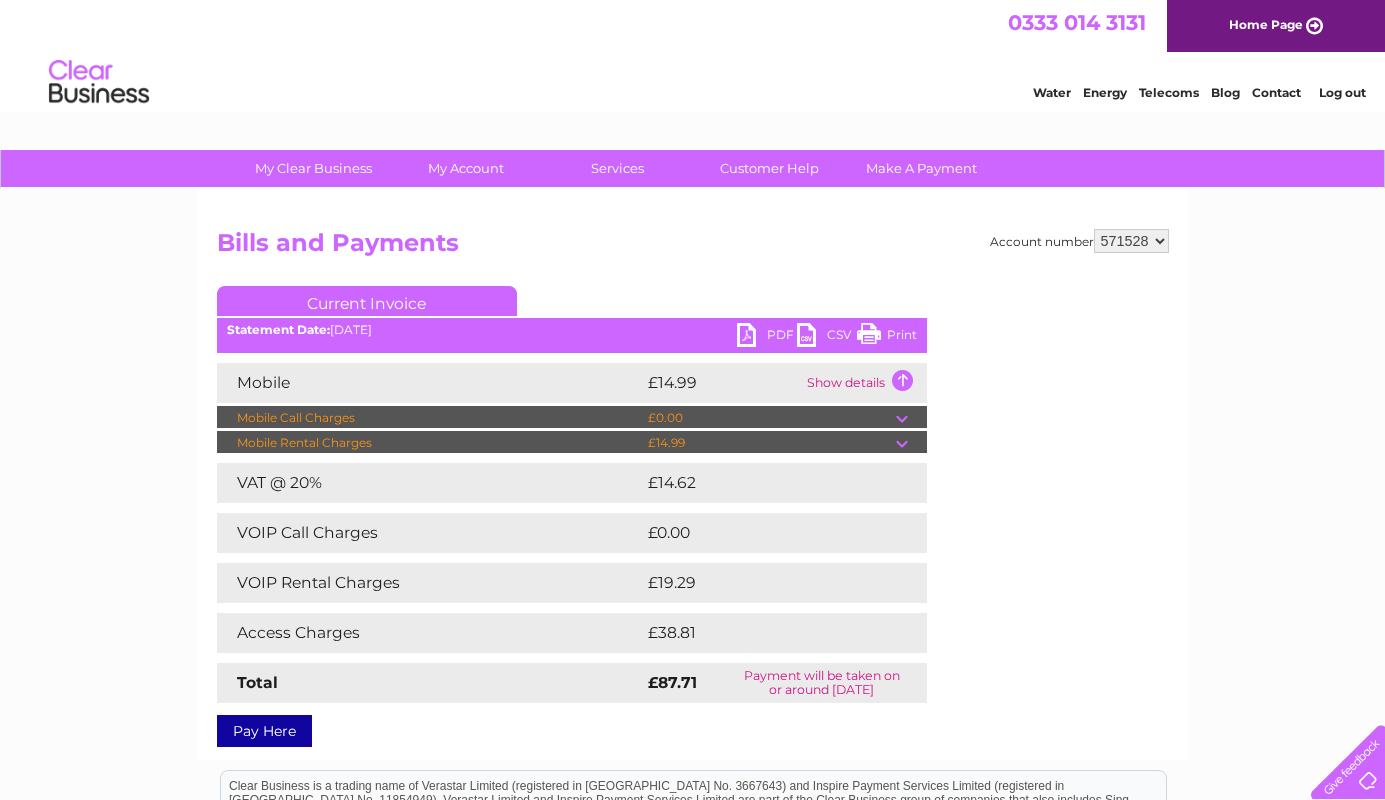 click at bounding box center (911, 418) 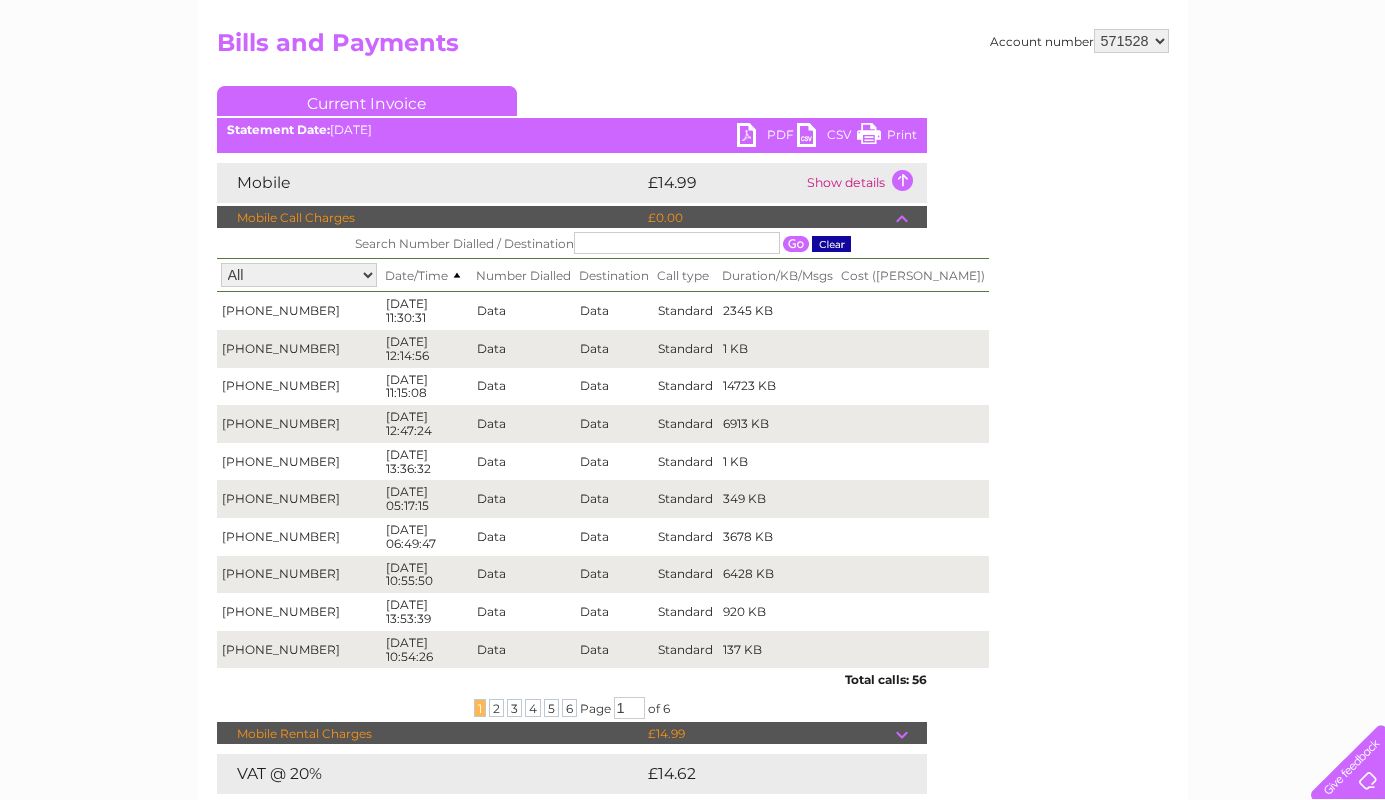 scroll, scrollTop: 198, scrollLeft: 0, axis: vertical 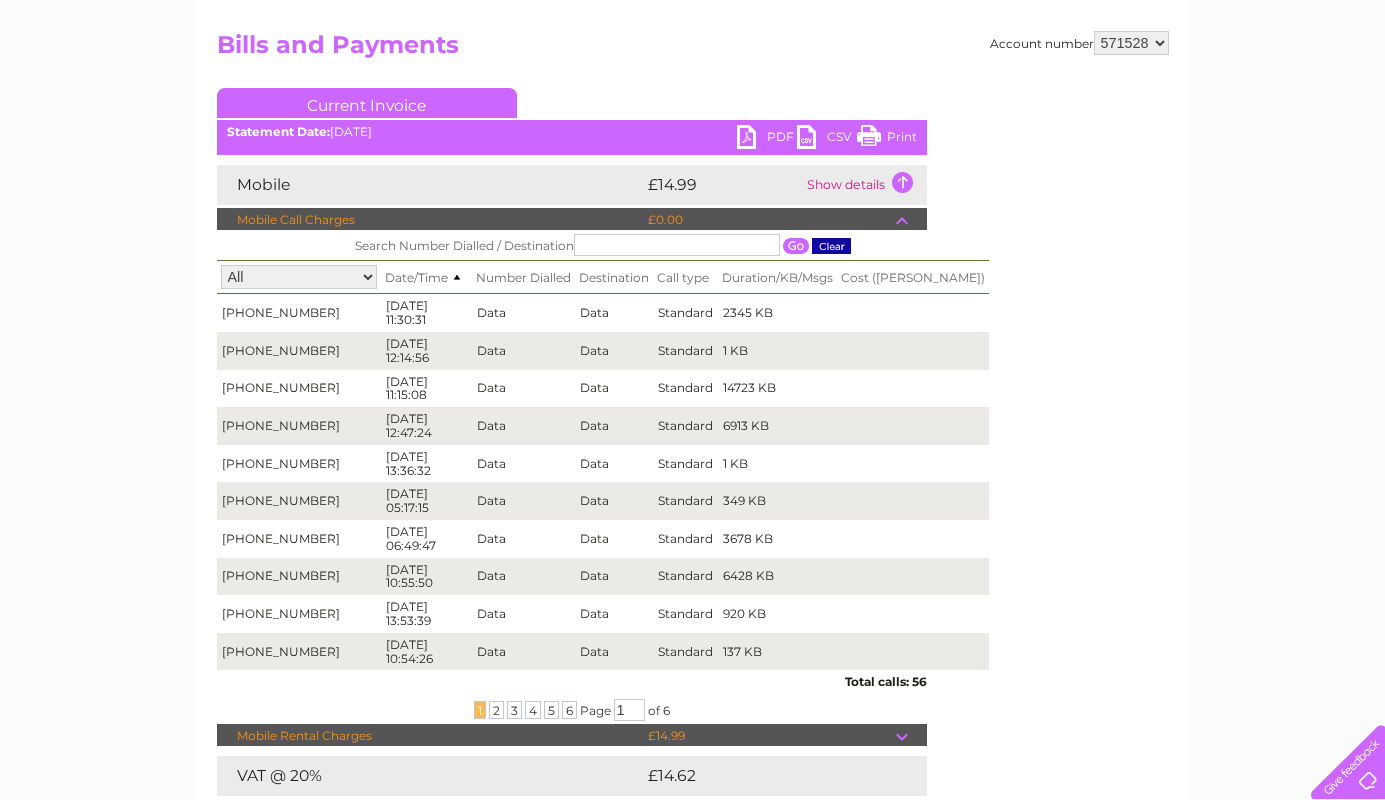 click on "Print" at bounding box center [887, 139] 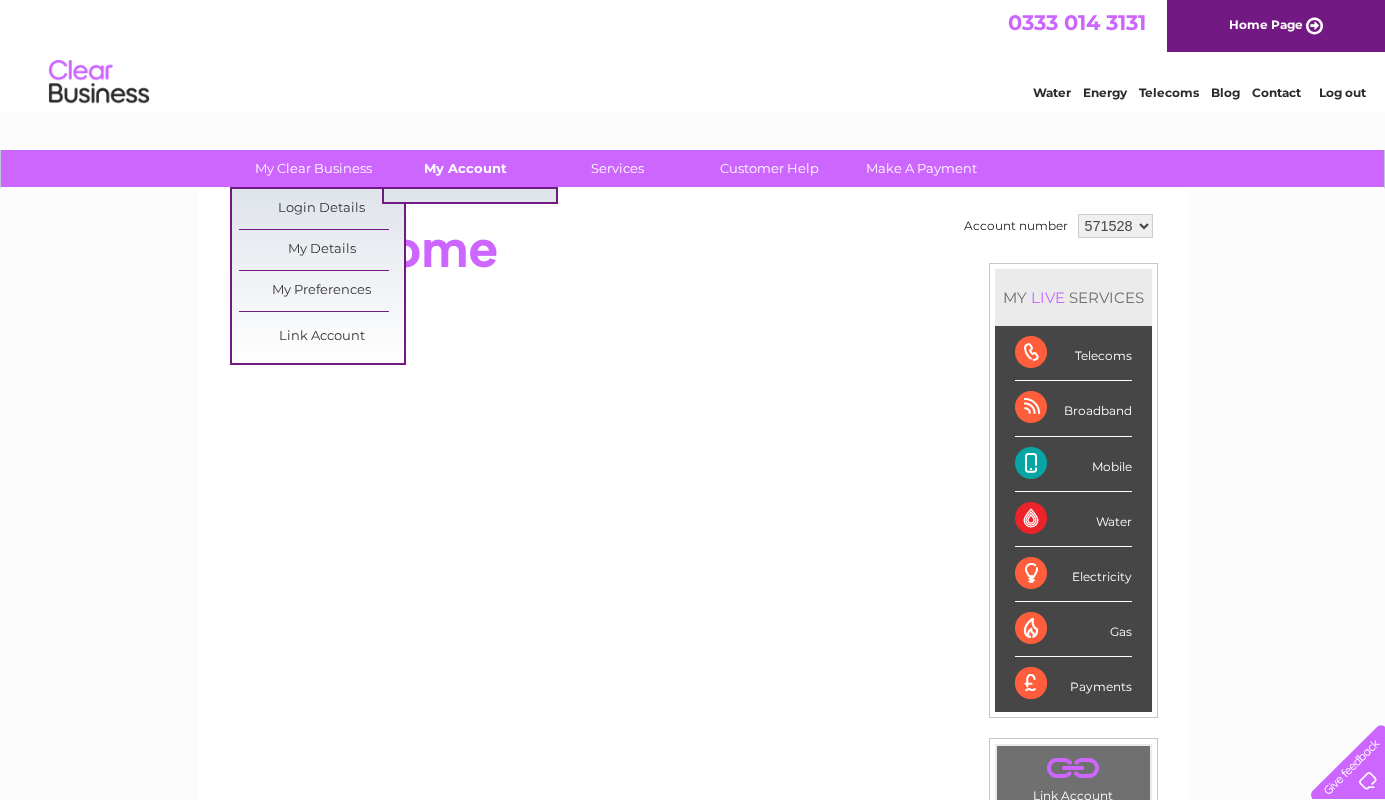 scroll, scrollTop: 0, scrollLeft: 0, axis: both 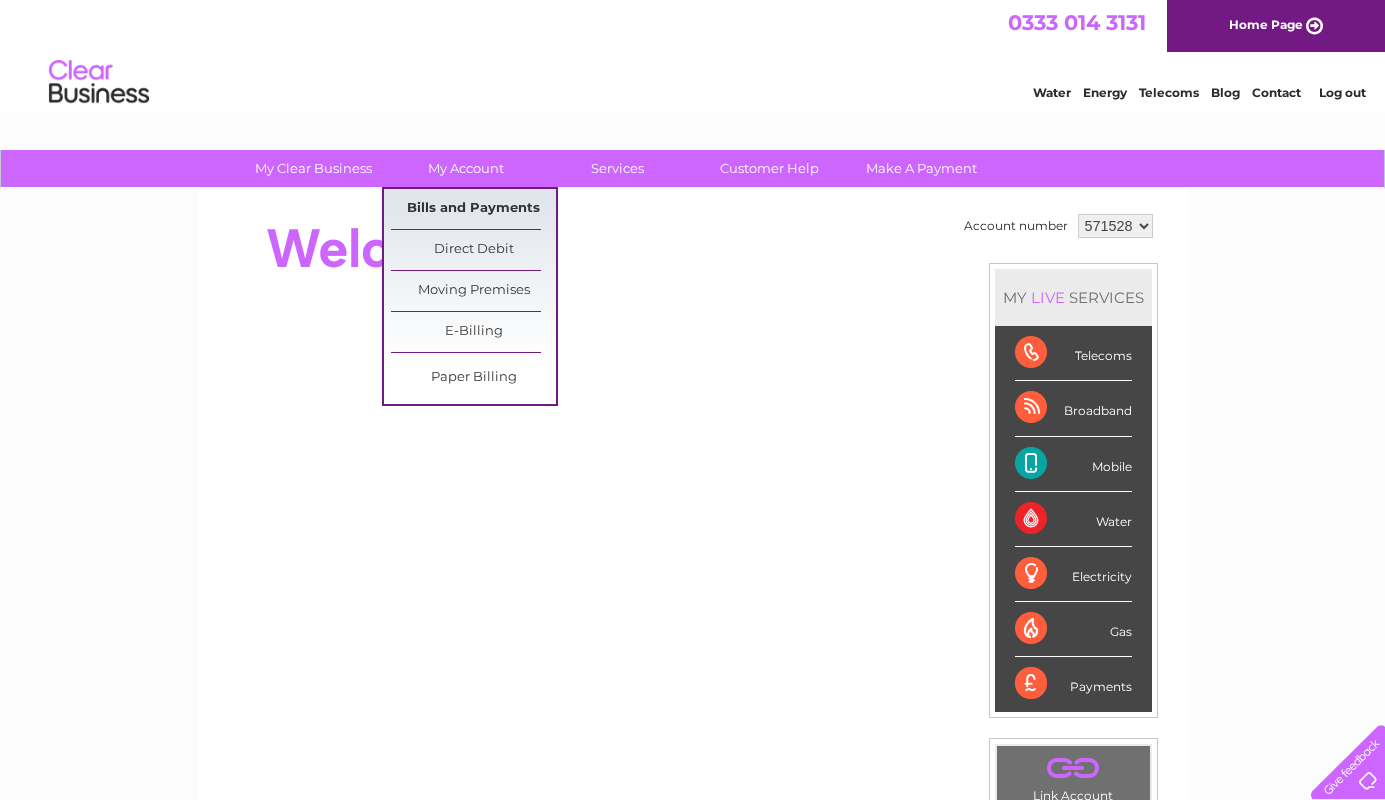 click on "Bills and Payments" at bounding box center (473, 209) 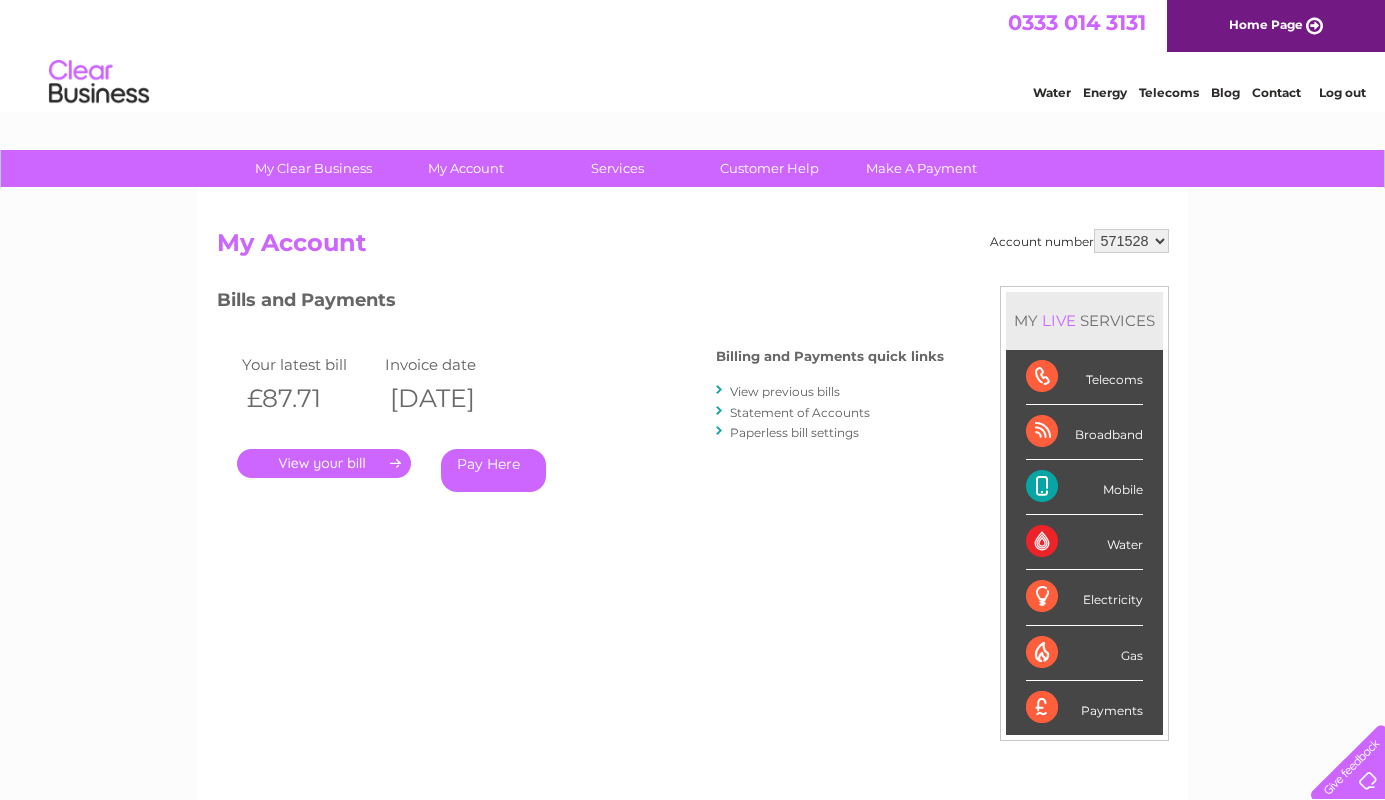 scroll, scrollTop: 0, scrollLeft: 0, axis: both 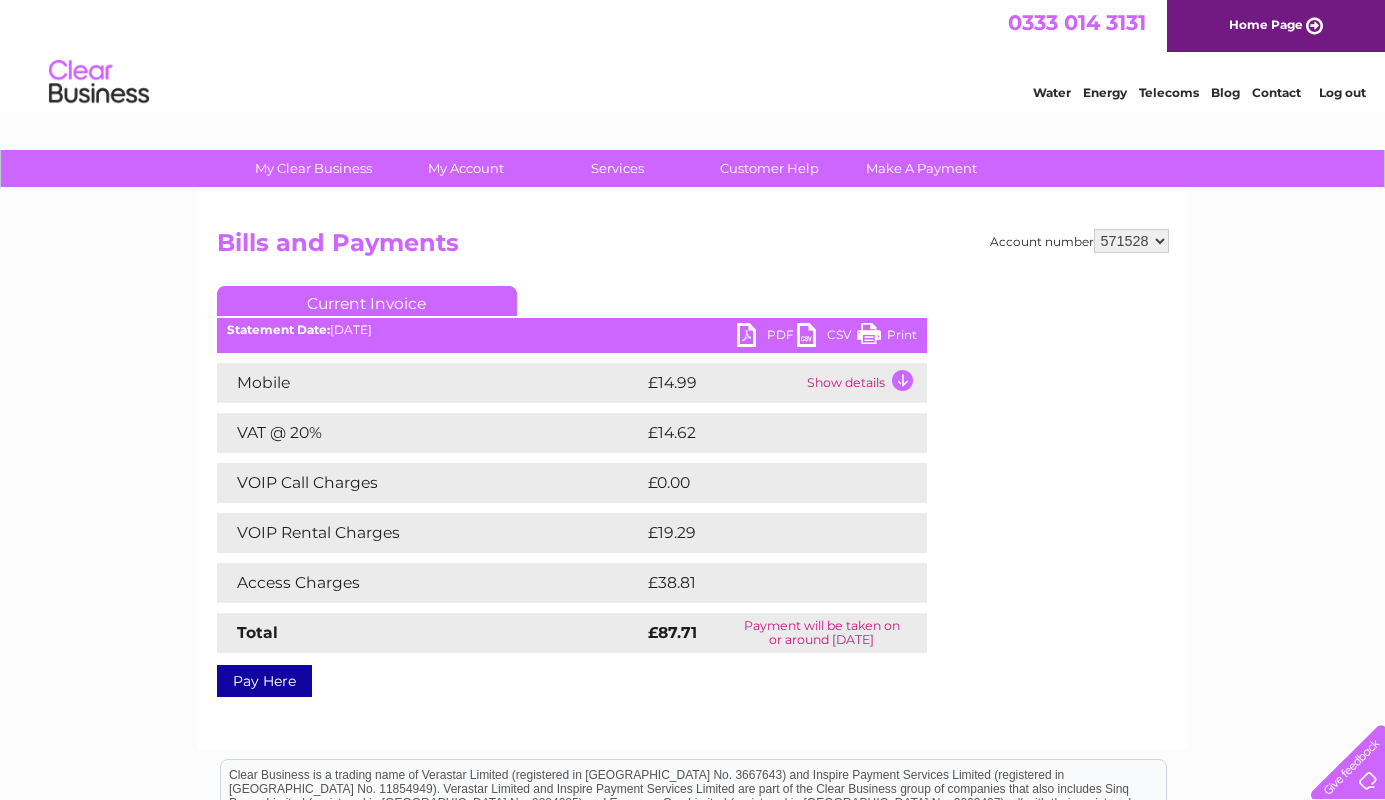 click on "PDF" at bounding box center [767, 337] 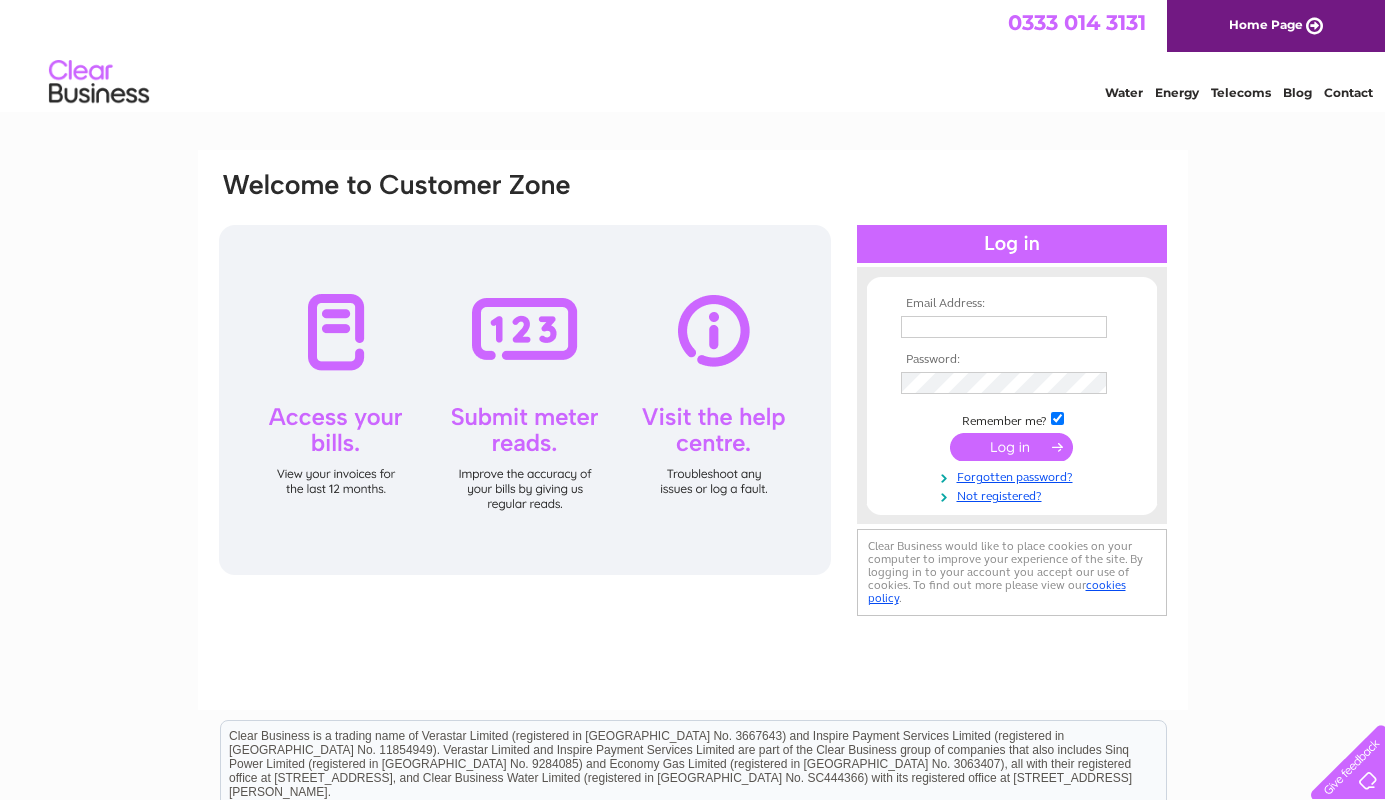 scroll, scrollTop: 0, scrollLeft: 0, axis: both 